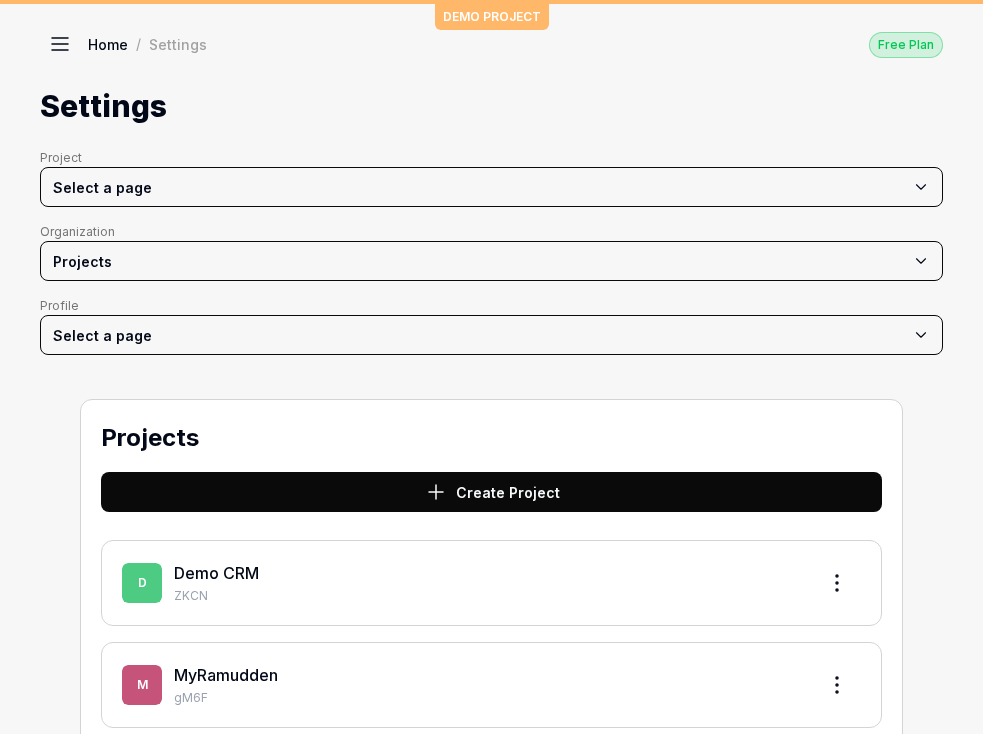 scroll, scrollTop: 0, scrollLeft: 0, axis: both 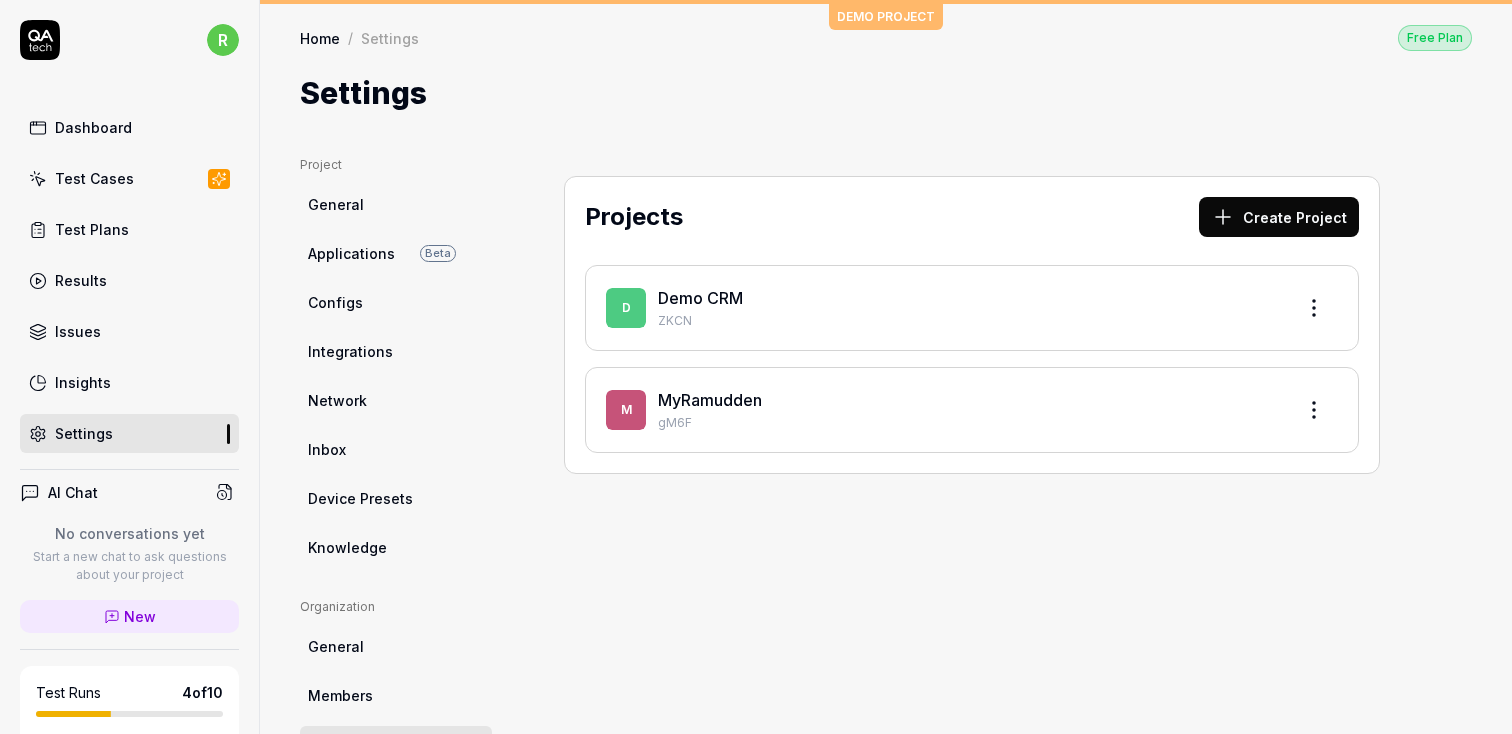 click on "Settings" at bounding box center [84, 433] 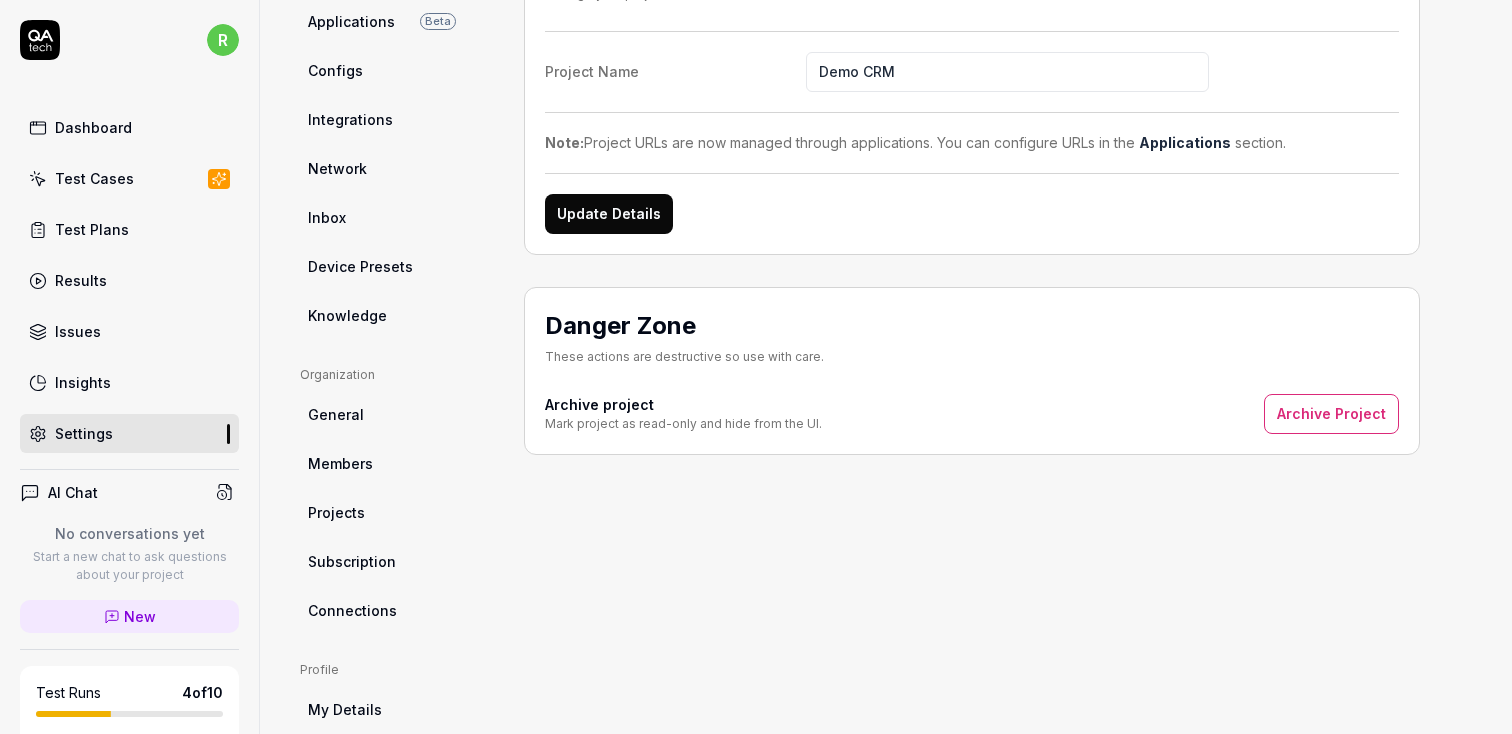 scroll, scrollTop: 0, scrollLeft: 0, axis: both 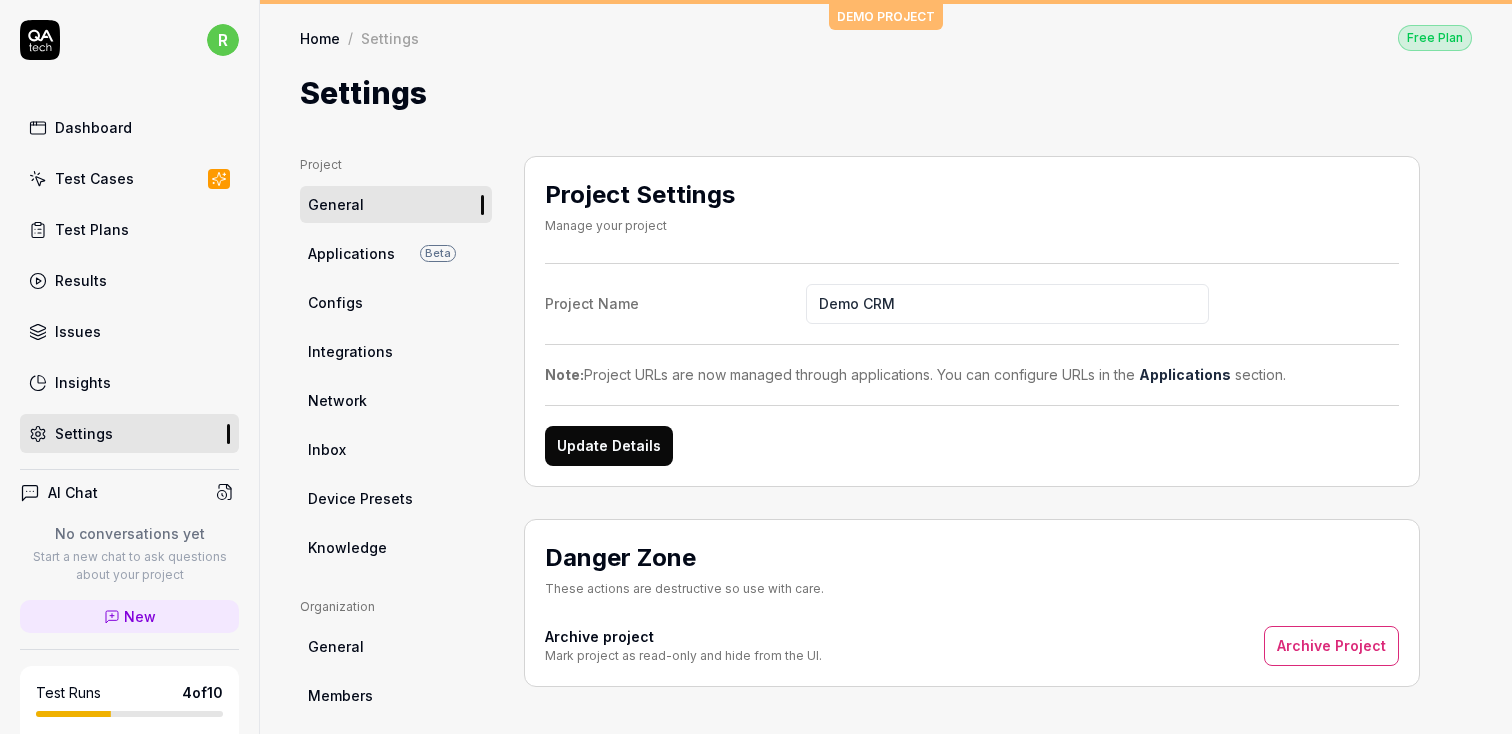 click on "r Dashboard Test Cases Test Plans Results Issues Insights Settings AI Chat No conversations yet Start a new chat to ask questions about your project New Test Runs 4  of  10 This is just a trial, upgrade for more tests! You have almost reached the limit for the trial. Upgrade Now Book a call with us Documentation R Ramudden Digital Demo CRM Collapse Sidebar DEMO PROJECT Home / Settings Free Plan Home / Settings Free Plan Settings Project General Applications Beta Configs Integrations Network Inbox Device Presets Knowledge Project General Organization General Members Projects Subscription Connections Organization Select a page Profile My Details Authentication Email Password Profile Select a page Project Settings Manage your project Project Name Demo CRM Note:  Project URLs are now managed through applications. You can configure URLs in the   Applications   section. Update Details Danger Zone These actions are destructive so use with care. Archive project Mark project as read-only and hide from the UI." at bounding box center [756, 367] 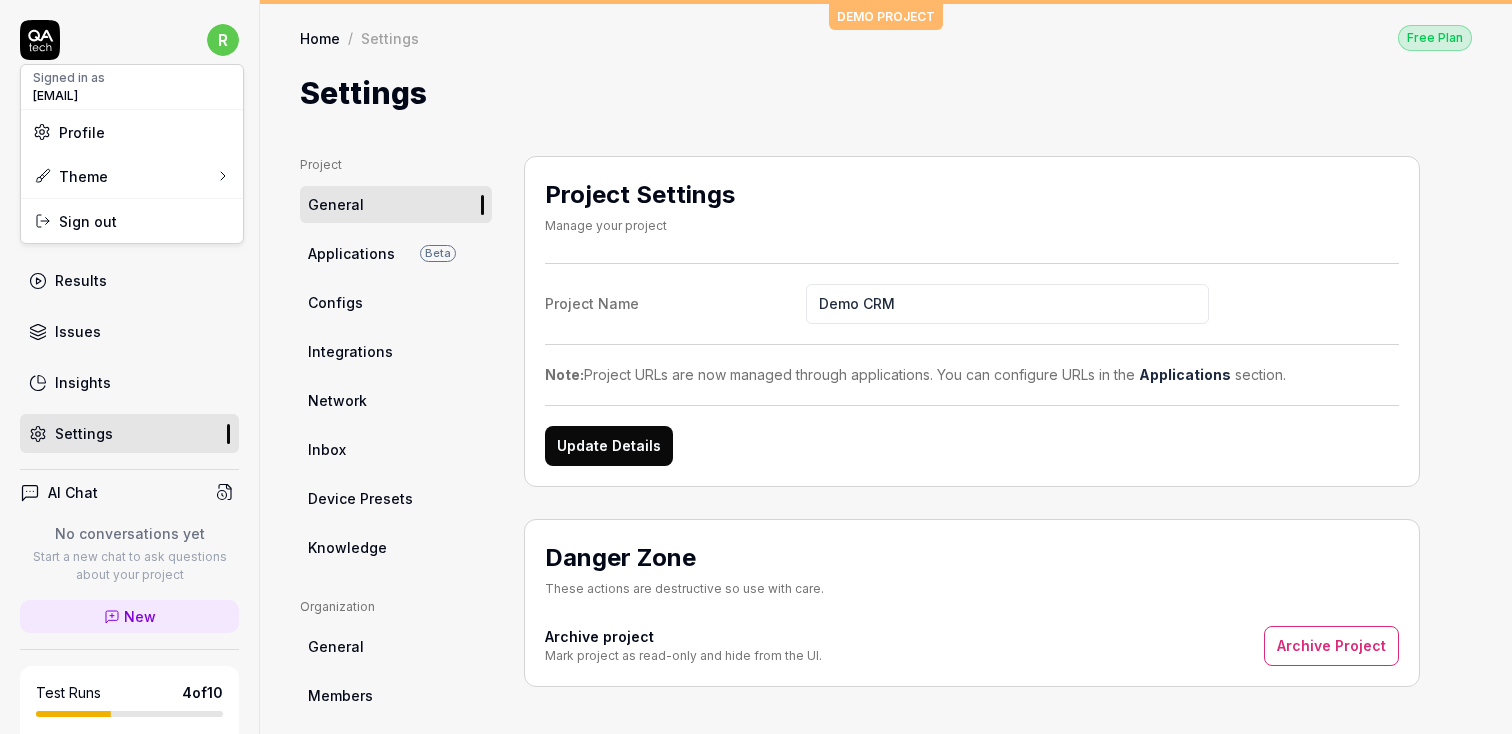 click on "r Dashboard Test Cases Test Plans Results Issues Insights Settings AI Chat No conversations yet Start a new chat to ask questions about your project New Test Runs 4  of  10 This is just a trial, upgrade for more tests! You have almost reached the limit for the trial. Upgrade Now Book a call with us Documentation R Ramudden Digital Demo CRM Collapse Sidebar DEMO PROJECT Home / Settings Free Plan Home / Settings Free Plan Settings Project General Applications Beta Configs Integrations Network Inbox Device Presets Knowledge Project General Organization General Members Projects Subscription Connections Organization Select a page Profile My Details Authentication Email Password Profile Select a page Project Settings Manage your project Project Name Demo CRM Note:  Project URLs are now managed through applications. You can configure URLs in the   Applications   section. Update Details Danger Zone These actions are destructive so use with care. Archive project Mark project as read-only and hide from the UI." at bounding box center (756, 367) 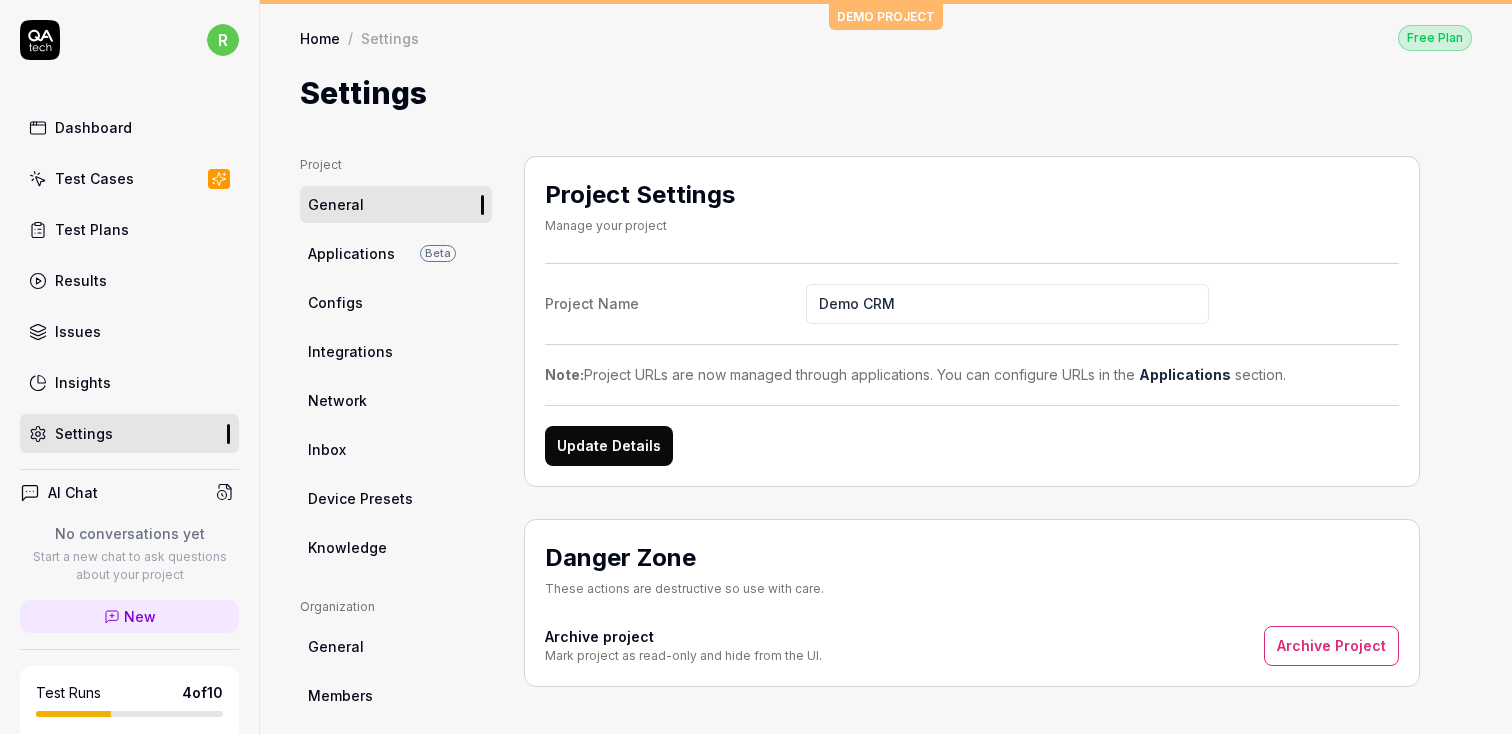 click on "Dashboard" at bounding box center (93, 127) 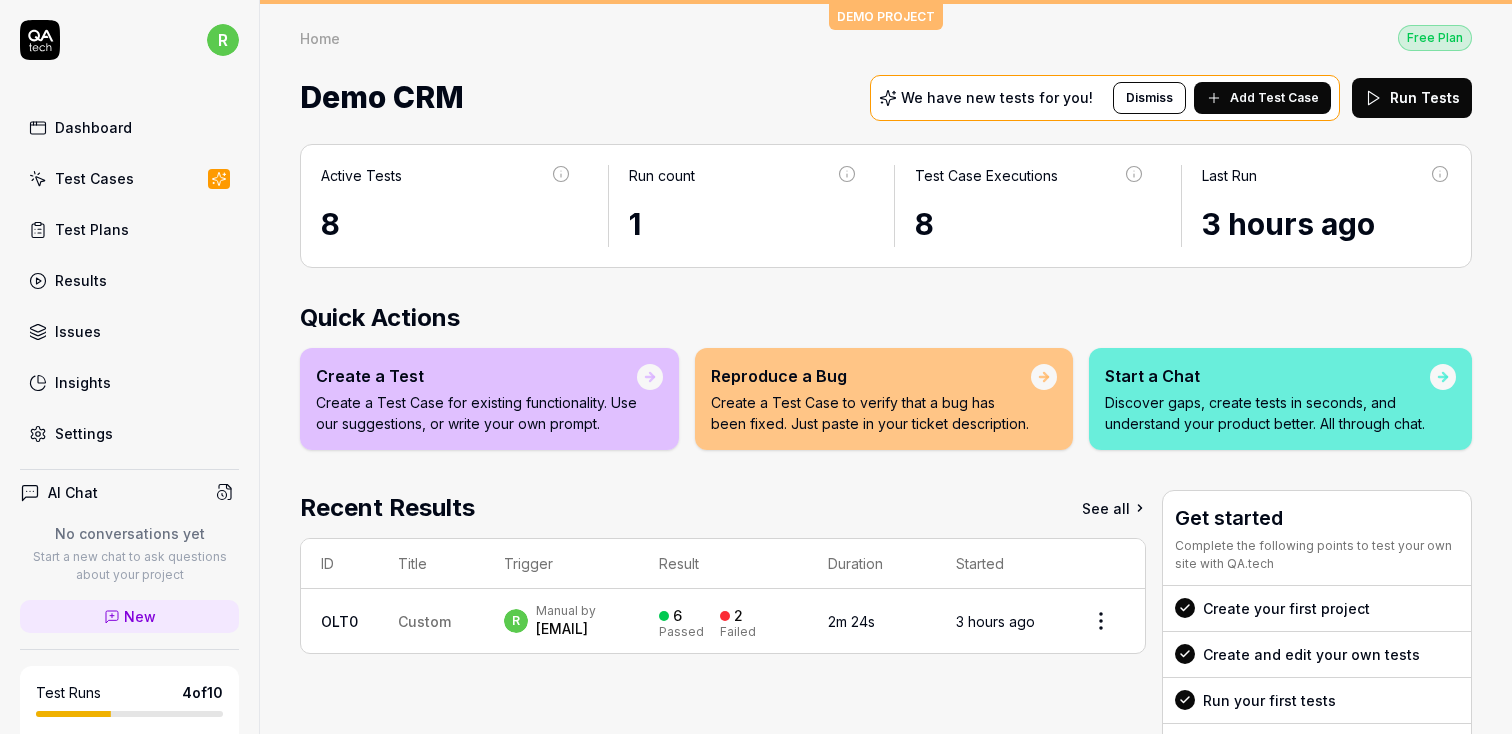 scroll, scrollTop: 194, scrollLeft: 0, axis: vertical 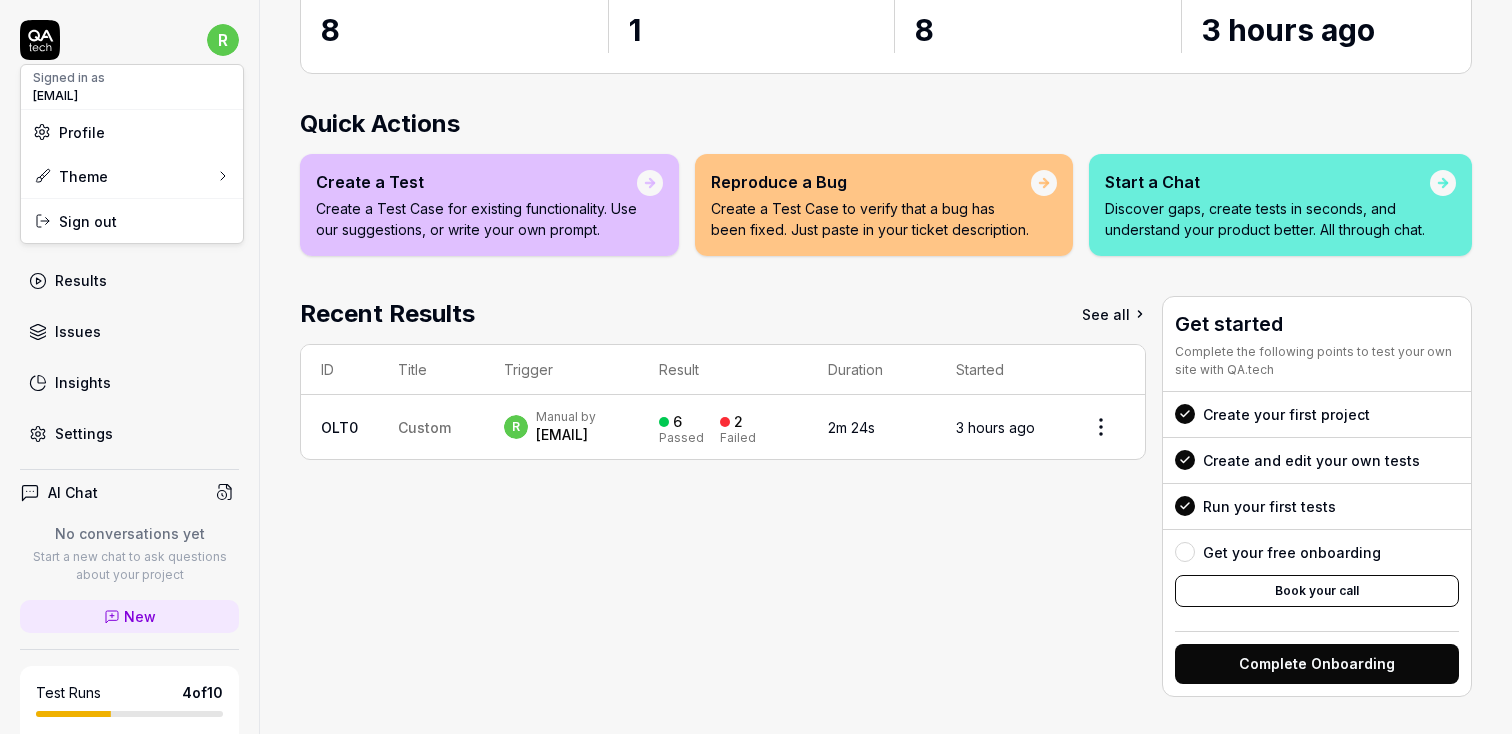 click on "r Dashboard Test Cases Test Plans Results Issues Insights Settings AI Chat No conversations yet Start a new chat to ask questions about your project New Test Runs 4  of  10 This is just a trial, upgrade for more tests! You have almost reached the limit for the trial. Upgrade Now Book a call with us Documentation R Ramudden Digital Demo CRM Collapse Sidebar DEMO PROJECT Home Free Plan Home Free Plan Demo CRM We have new tests for you! Dismiss Add Test Case Run Tests Active Tests 8 Run count 1 Test Case Executions 8 Last Run 3 hours ago Quick Actions Create a Test Create a Test Case for existing functionality. Use our suggestions, or write your own prompt. Reproduce a Bug Create a Test Case to verify that a bug has been fixed. Just paste in your ticket description. Start a Chat Discover gaps, create tests in seconds, and understand your product better. All through chat. Recent Results See all ID Title Trigger Result Duration Started OLT0 Custom r Manual by reece.trolley@ramuddendigital.com 6 Passed 2 Failed" at bounding box center [756, 367] 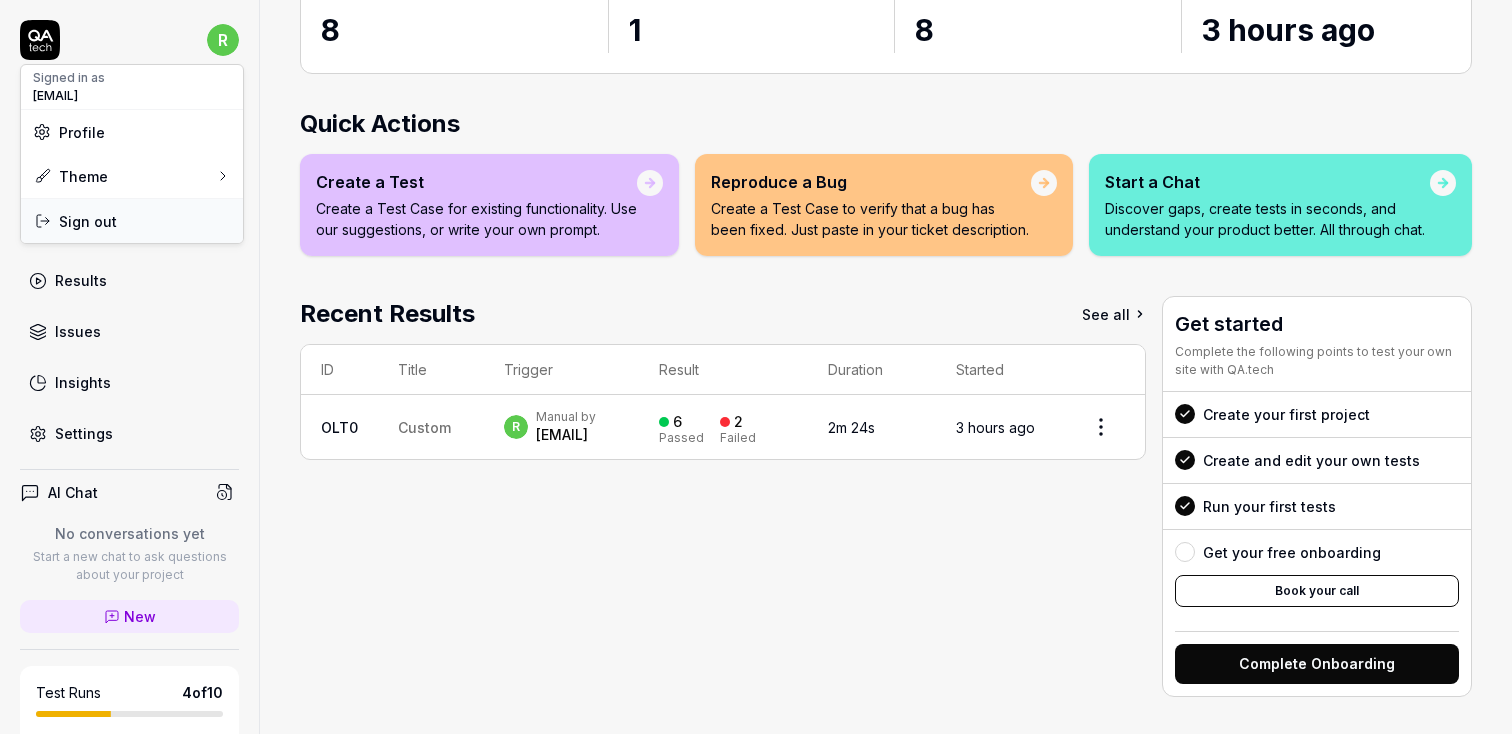 click on "Sign out" at bounding box center [132, 221] 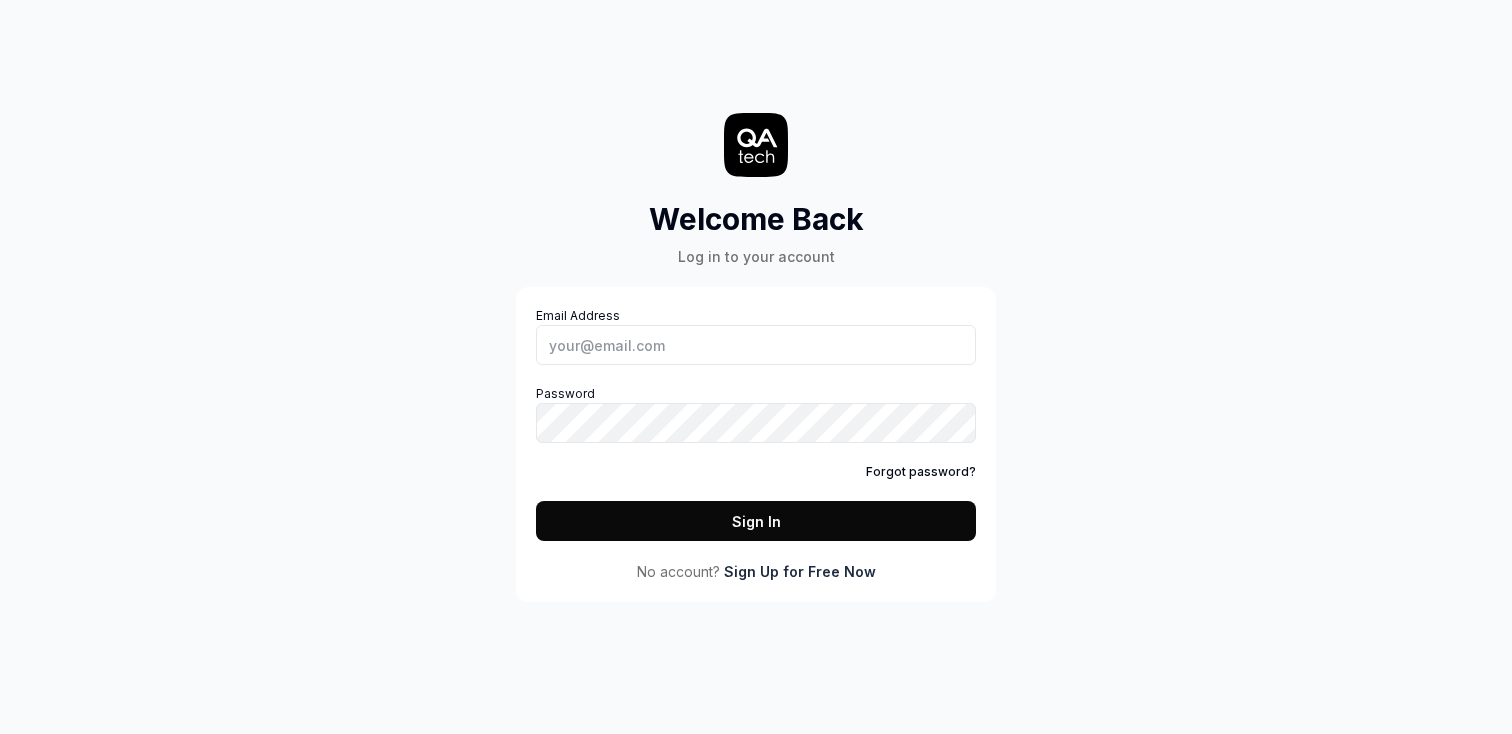 scroll, scrollTop: 0, scrollLeft: 0, axis: both 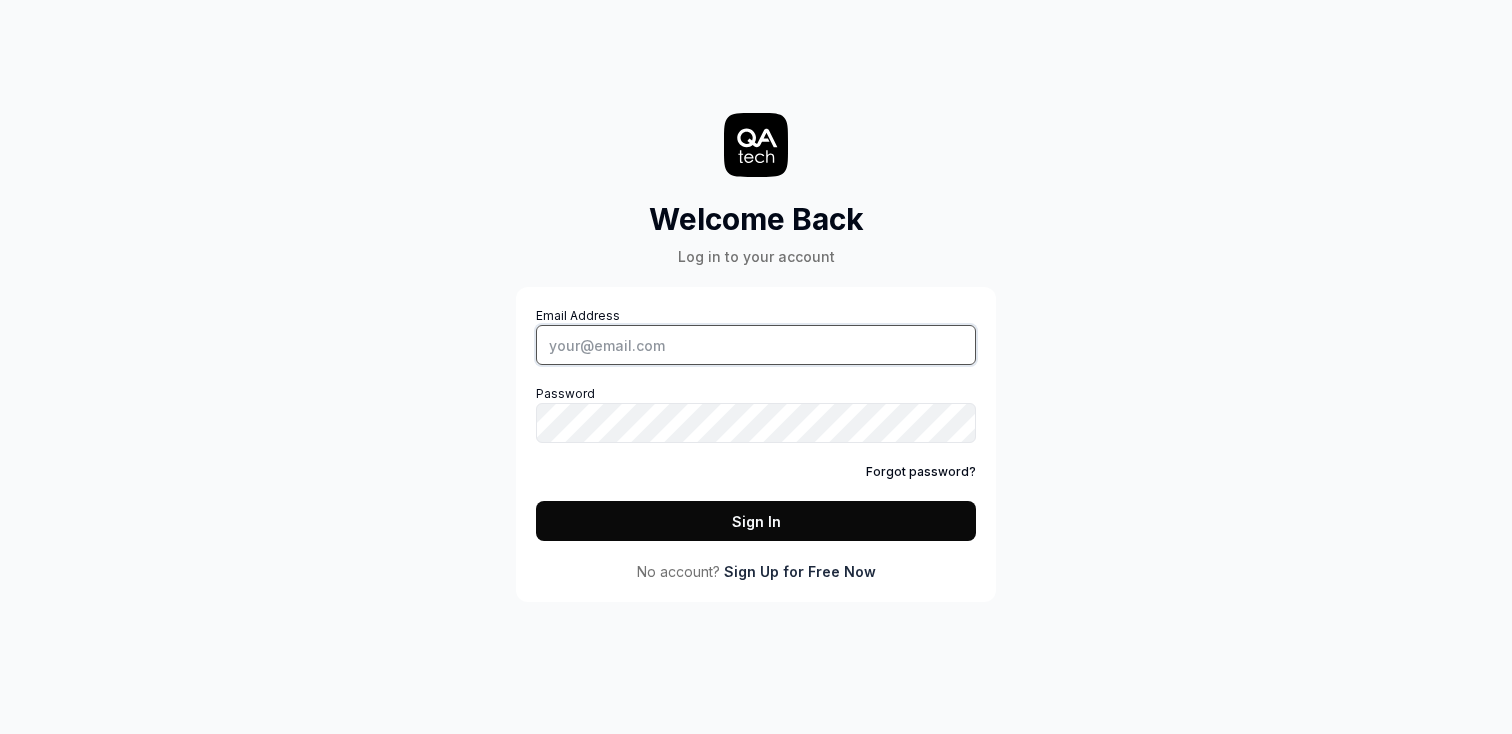 click on "Email Address" at bounding box center [756, 345] 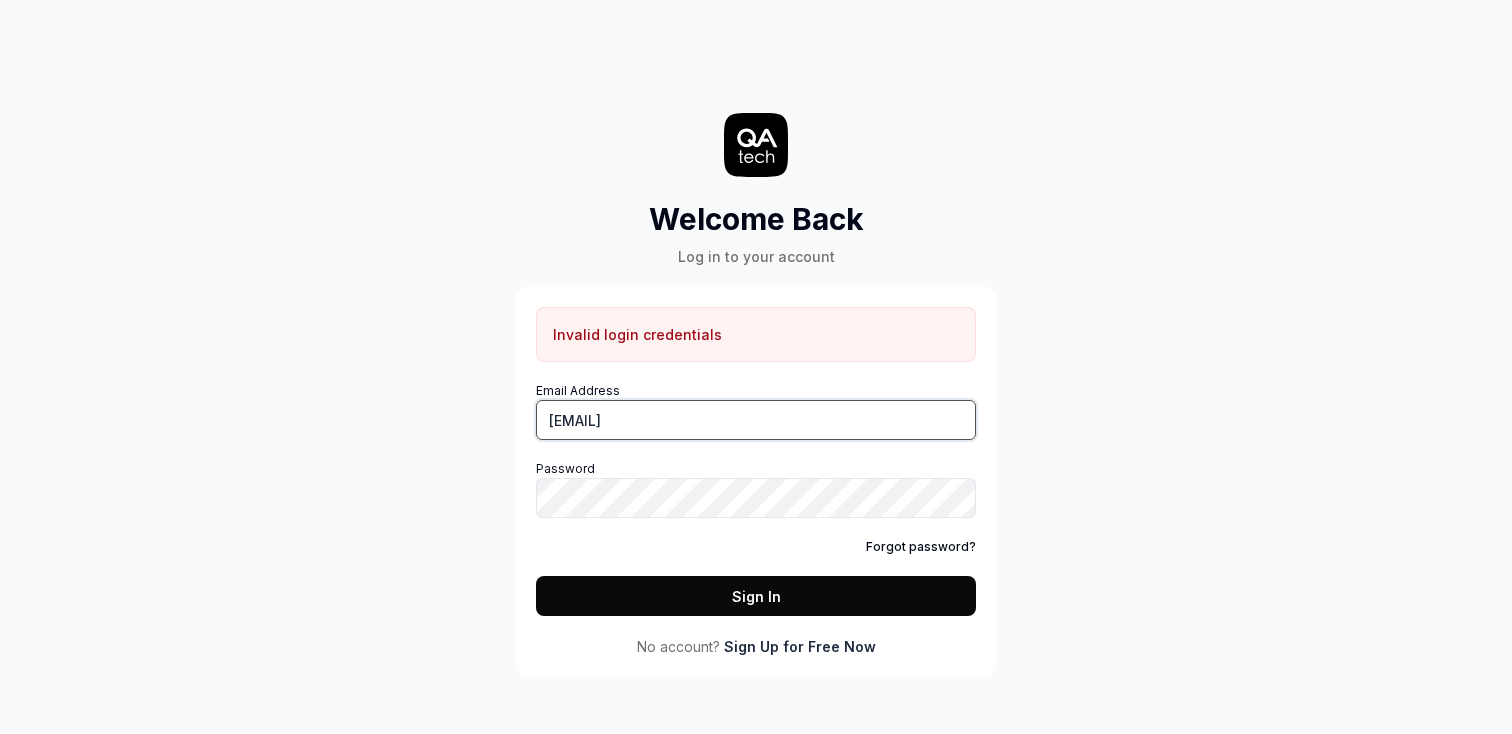 click on "[EMAIL]" at bounding box center (756, 420) 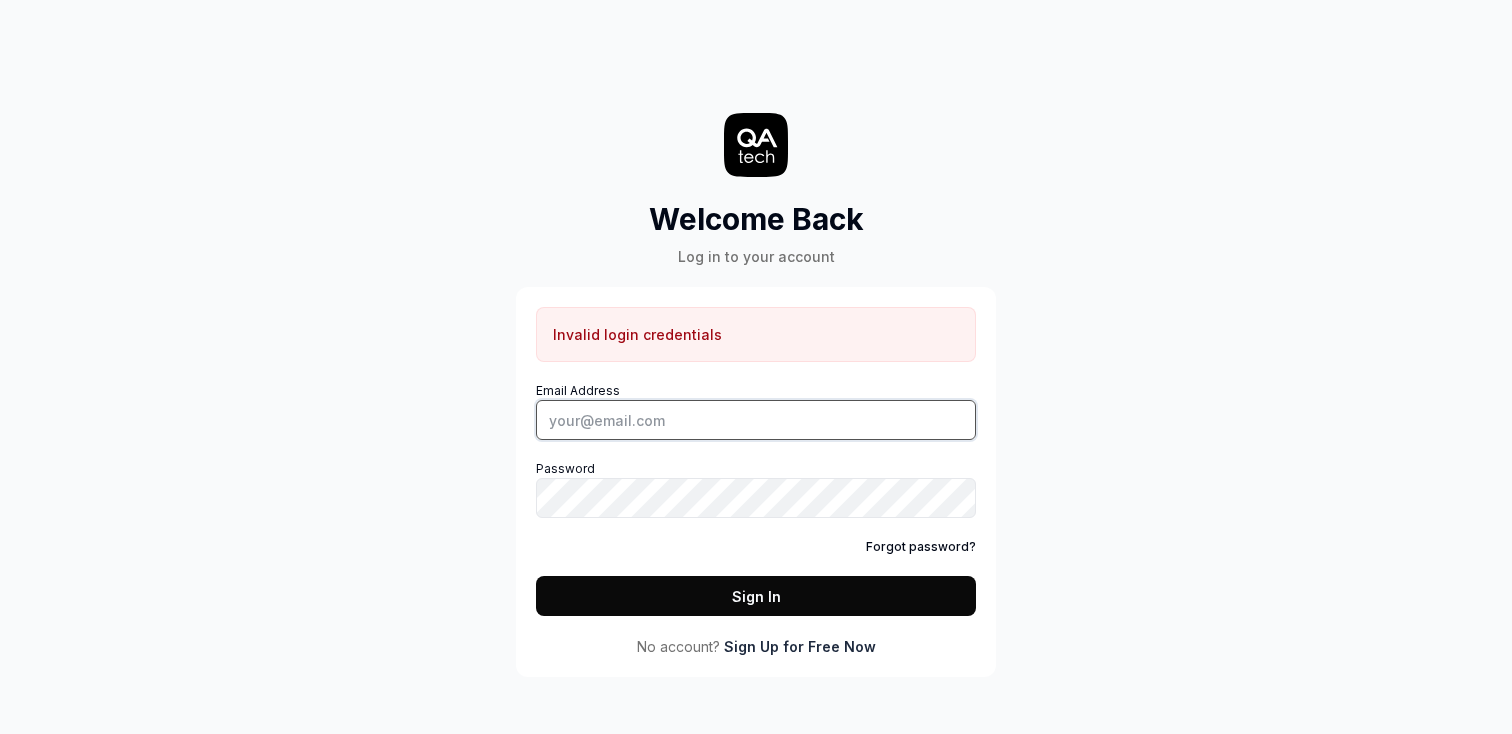 type on "[EMAIL]" 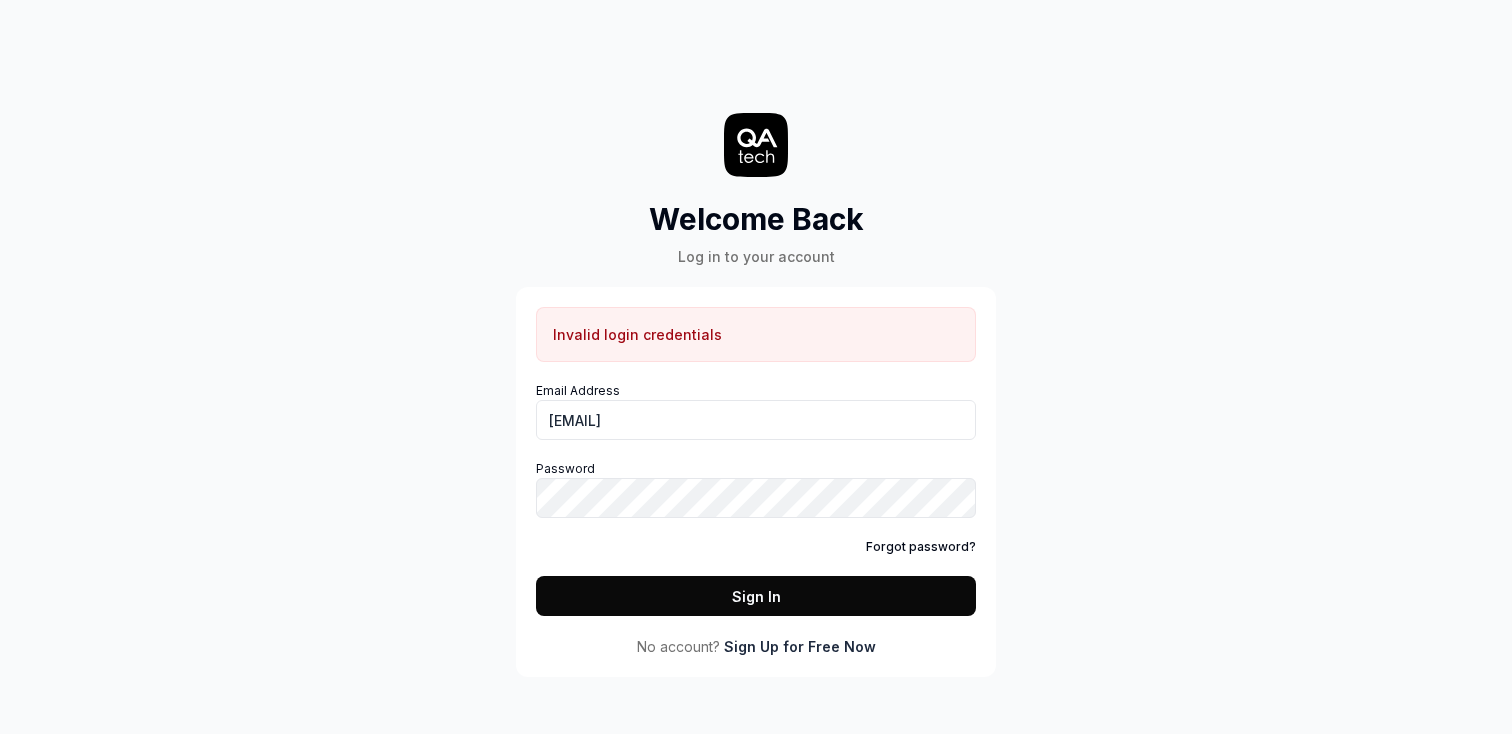 click on "Sign In" at bounding box center (756, 596) 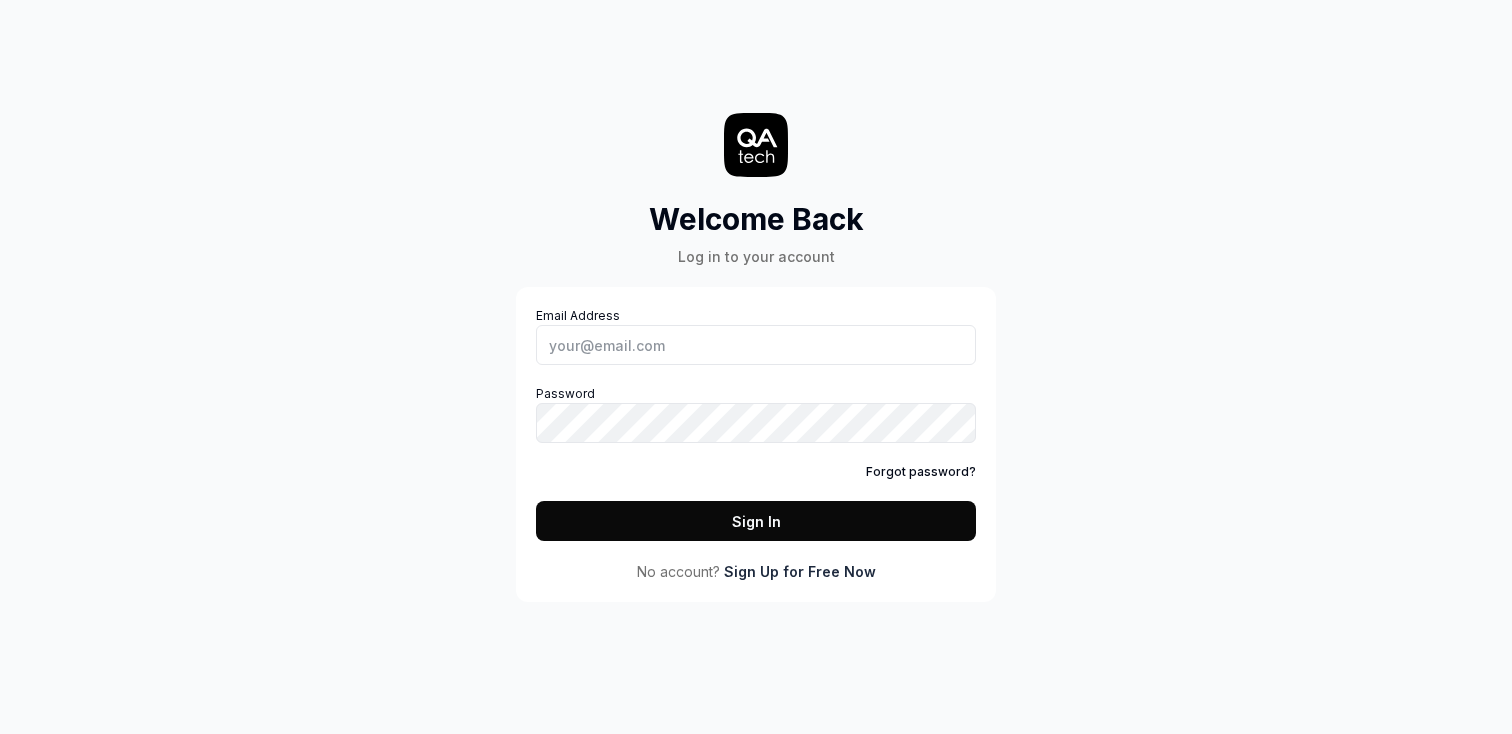 scroll, scrollTop: 0, scrollLeft: 0, axis: both 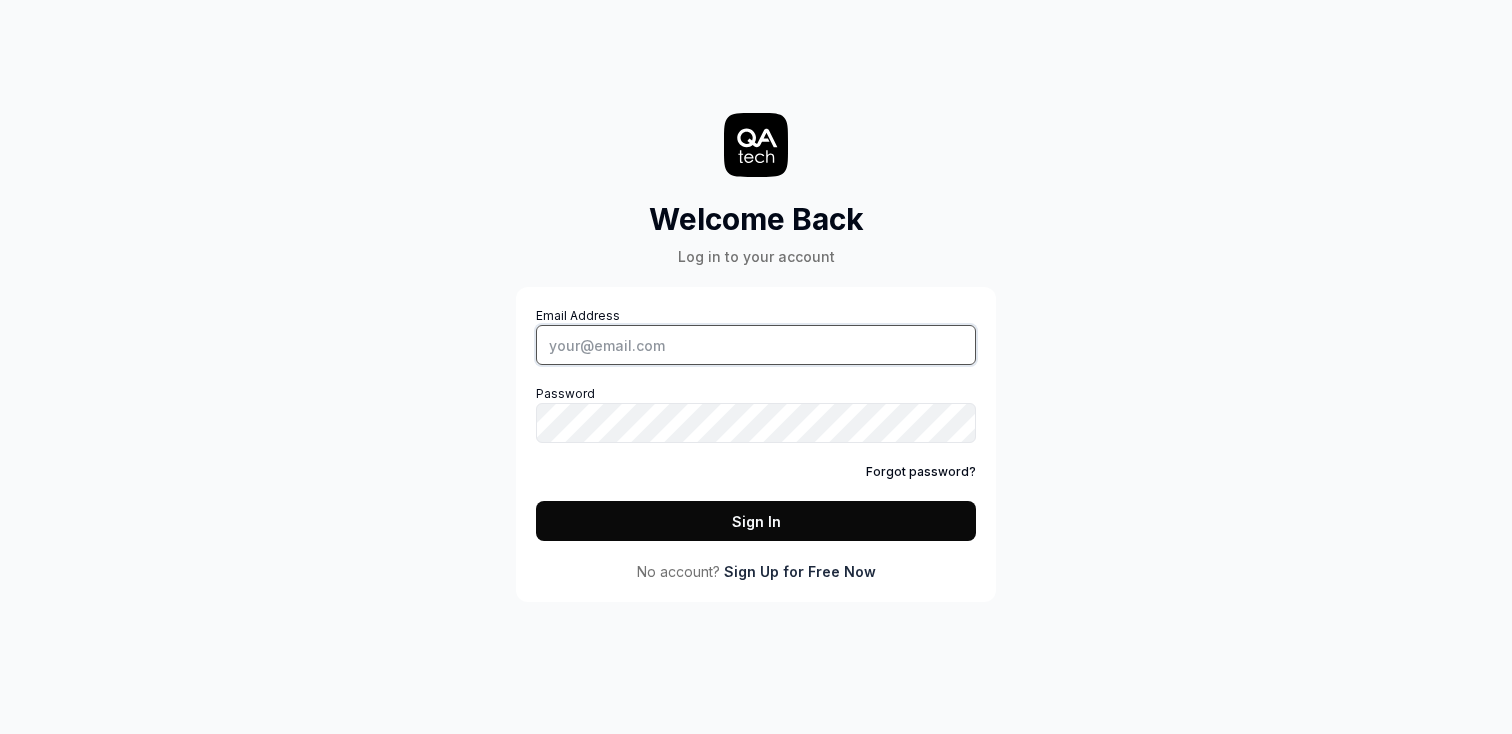 click on "Email Address" at bounding box center (756, 345) 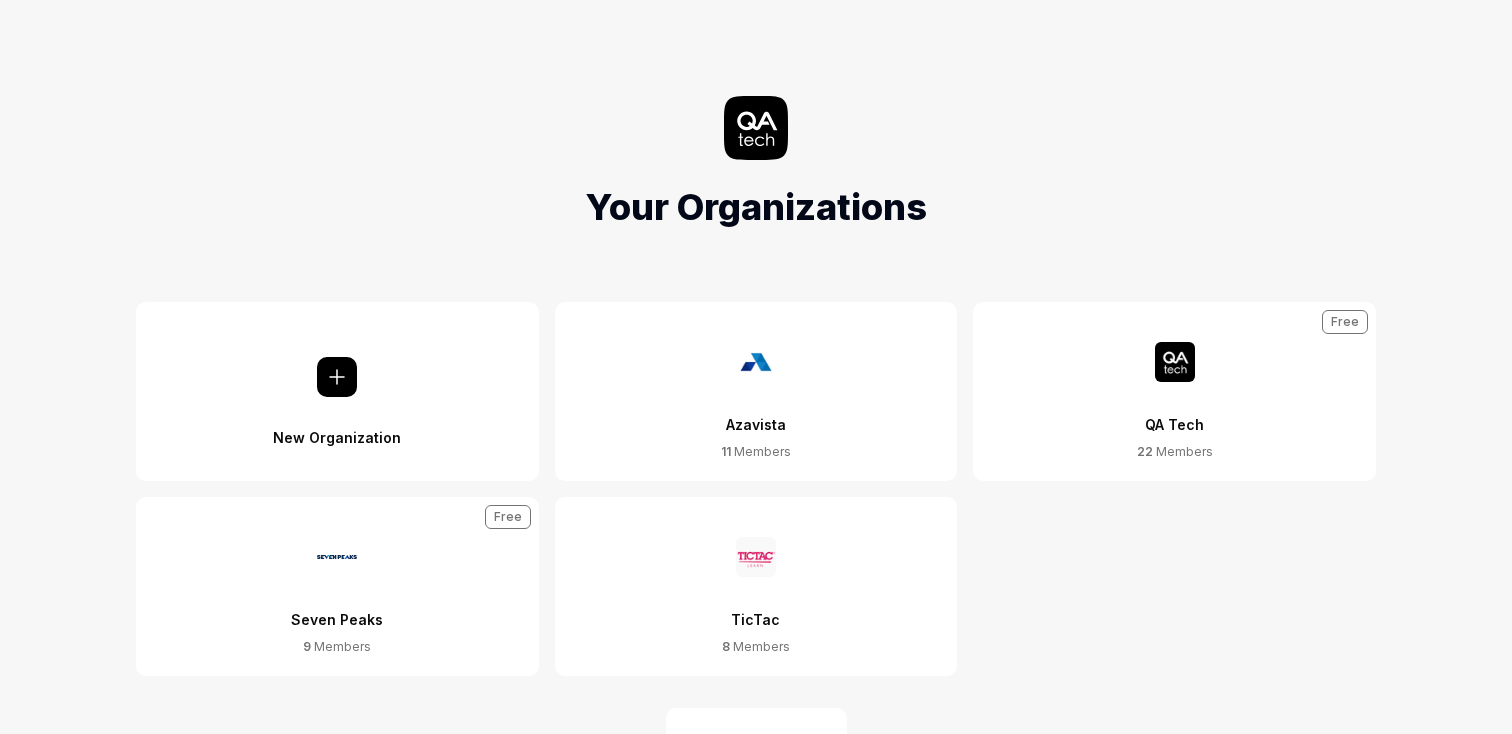 click at bounding box center (1175, 362) 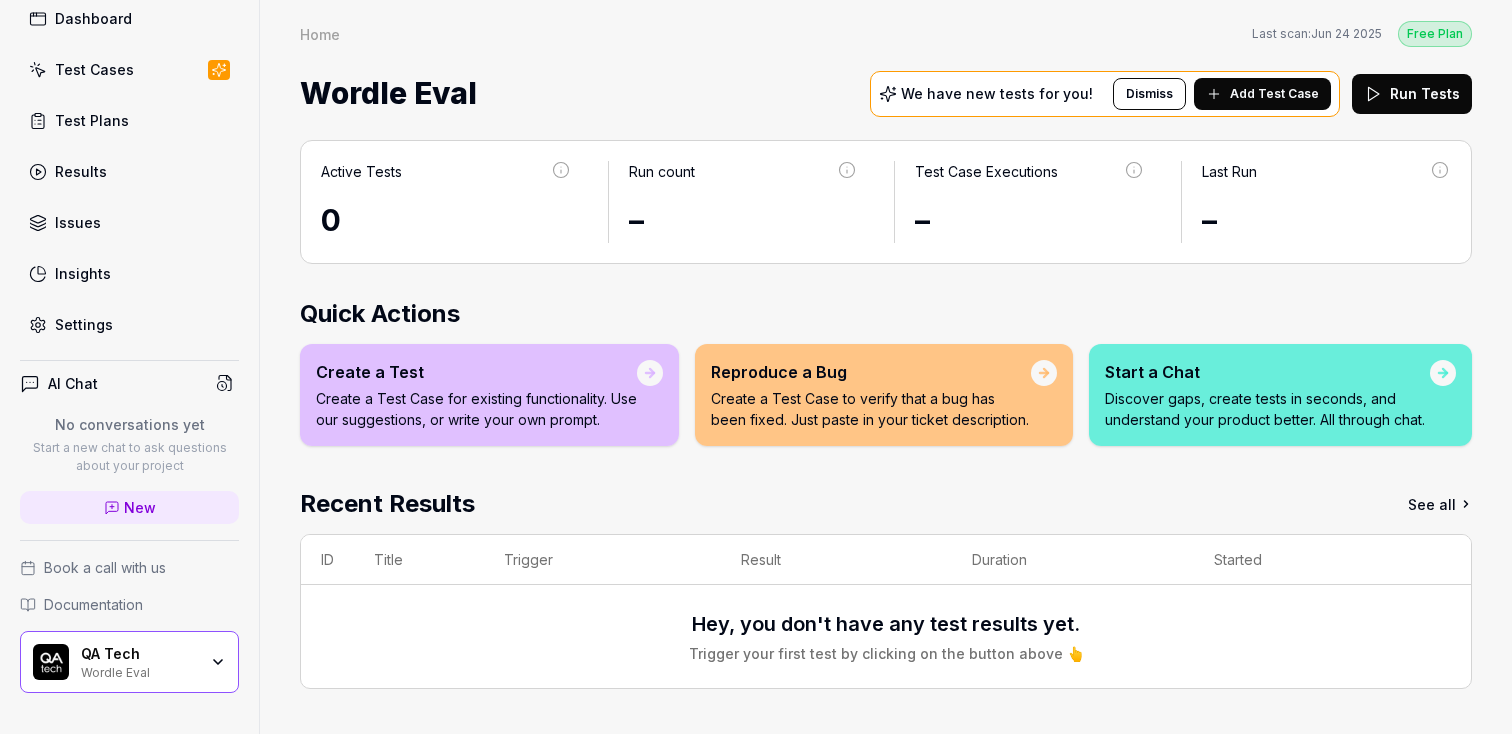 scroll, scrollTop: 165, scrollLeft: 0, axis: vertical 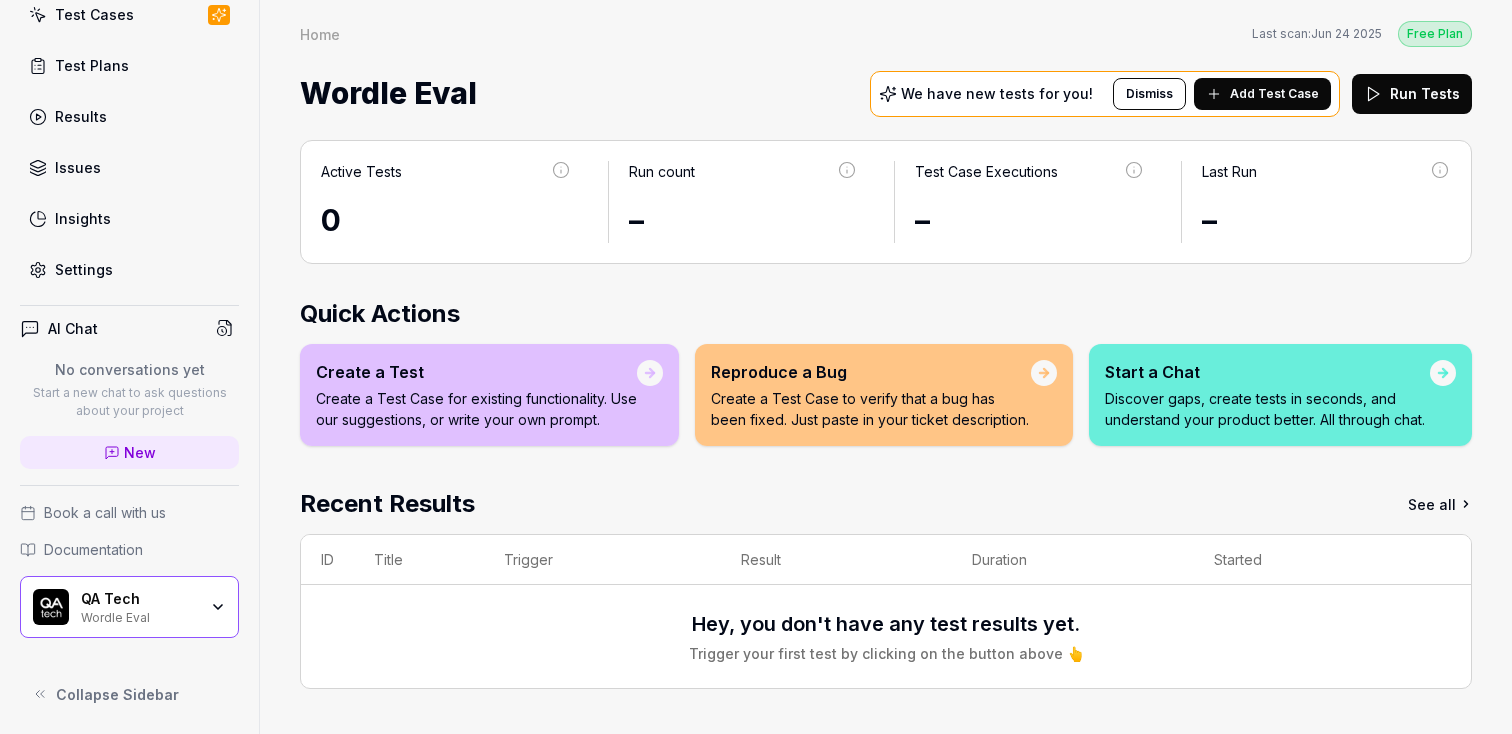 click on "QA Tech" at bounding box center (139, 599) 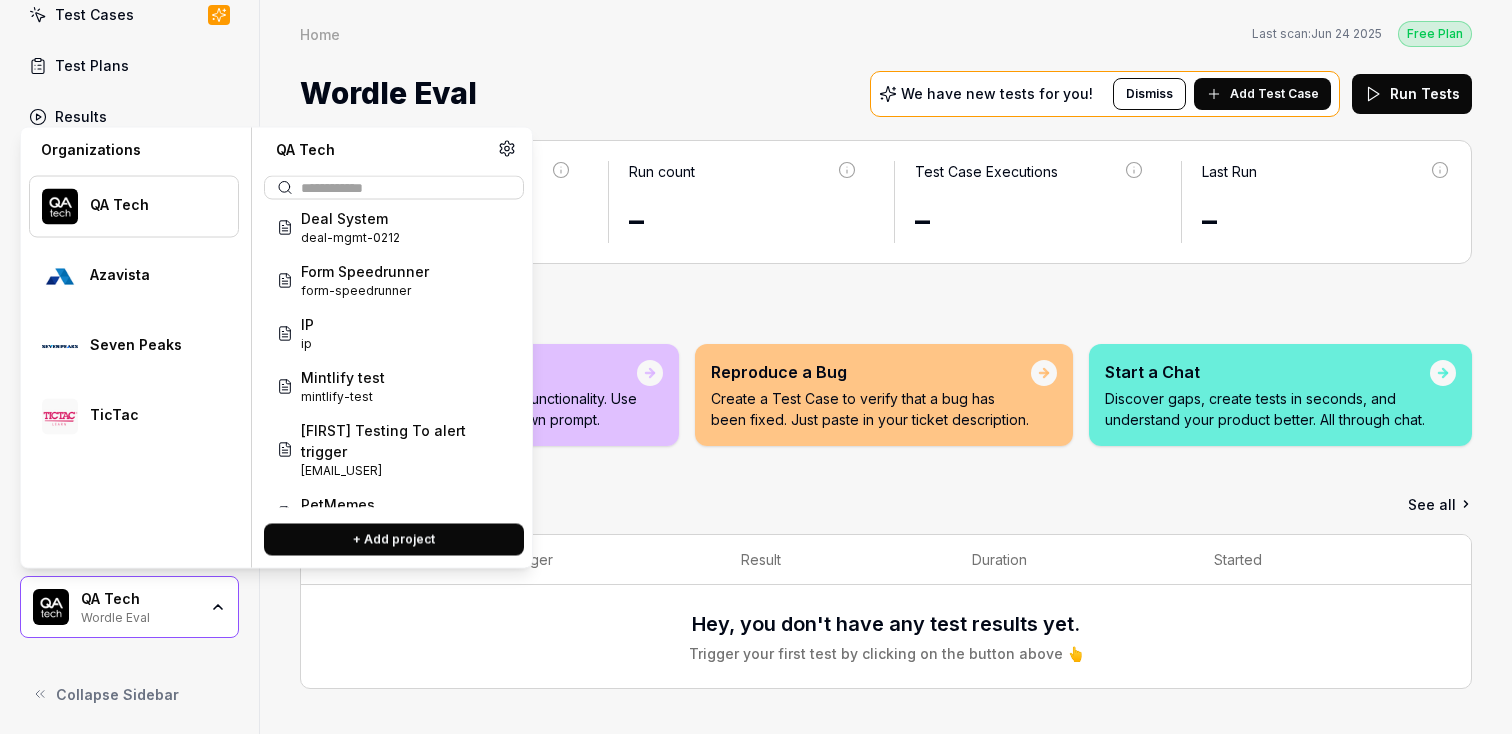 scroll, scrollTop: 406, scrollLeft: 0, axis: vertical 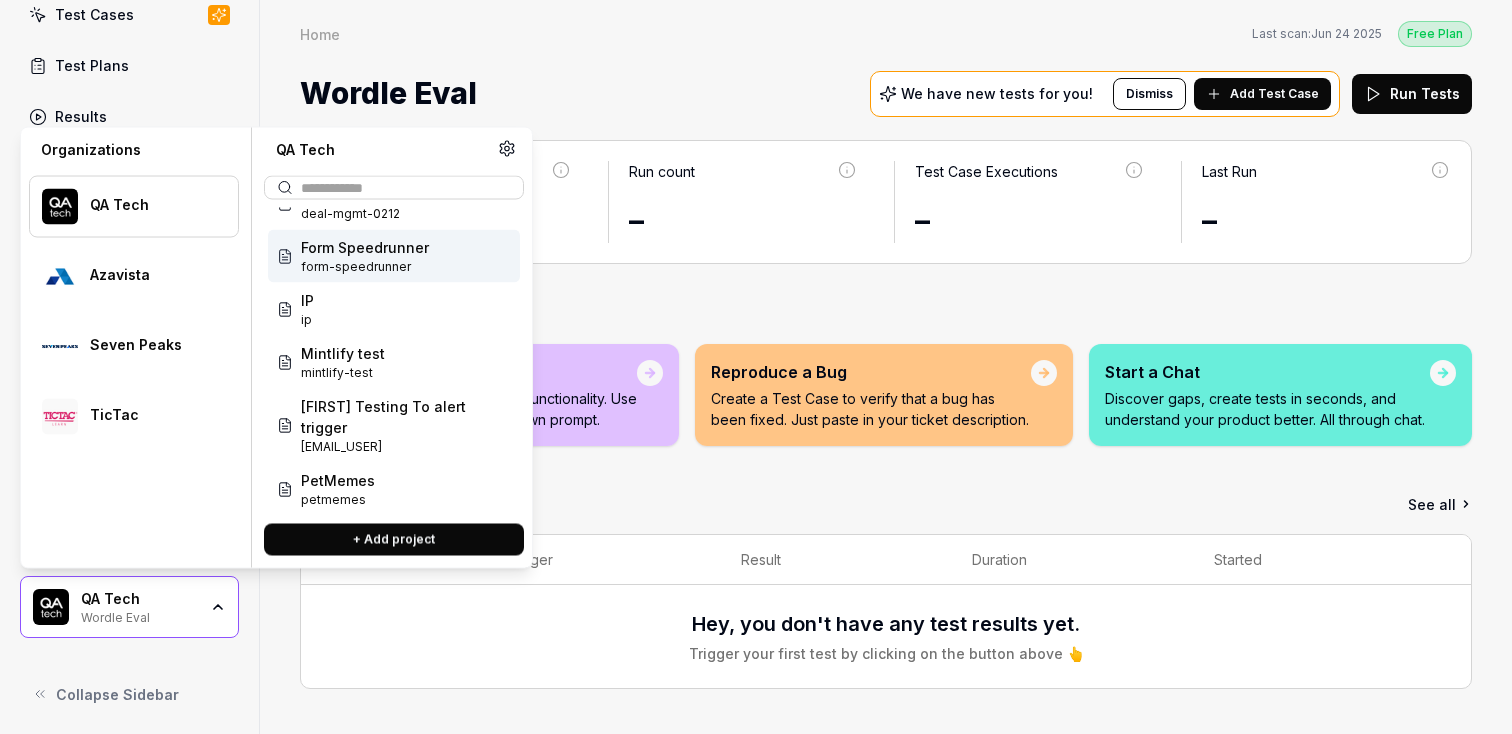 click on "Home Last scan: [DATE] Free Plan" at bounding box center (886, 33) 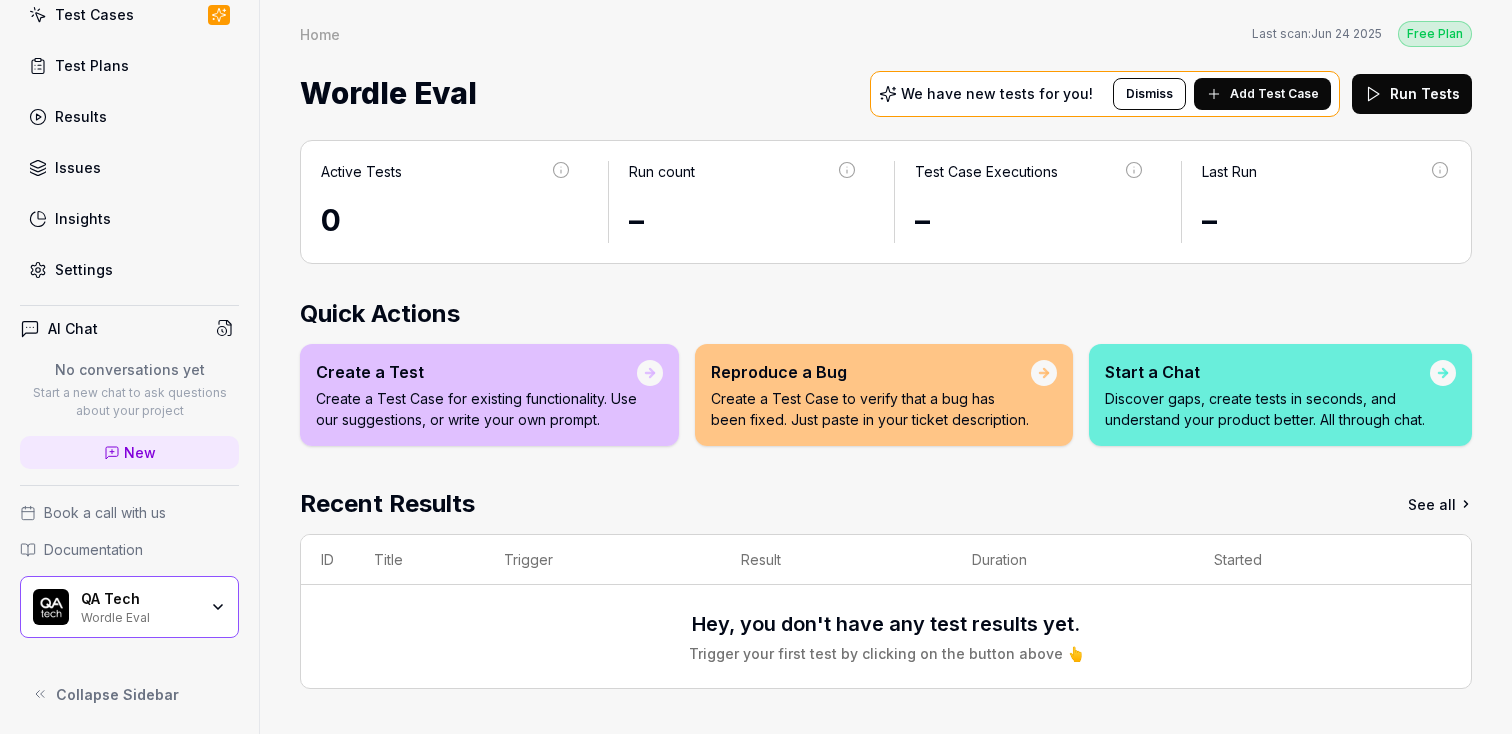 scroll, scrollTop: 0, scrollLeft: 0, axis: both 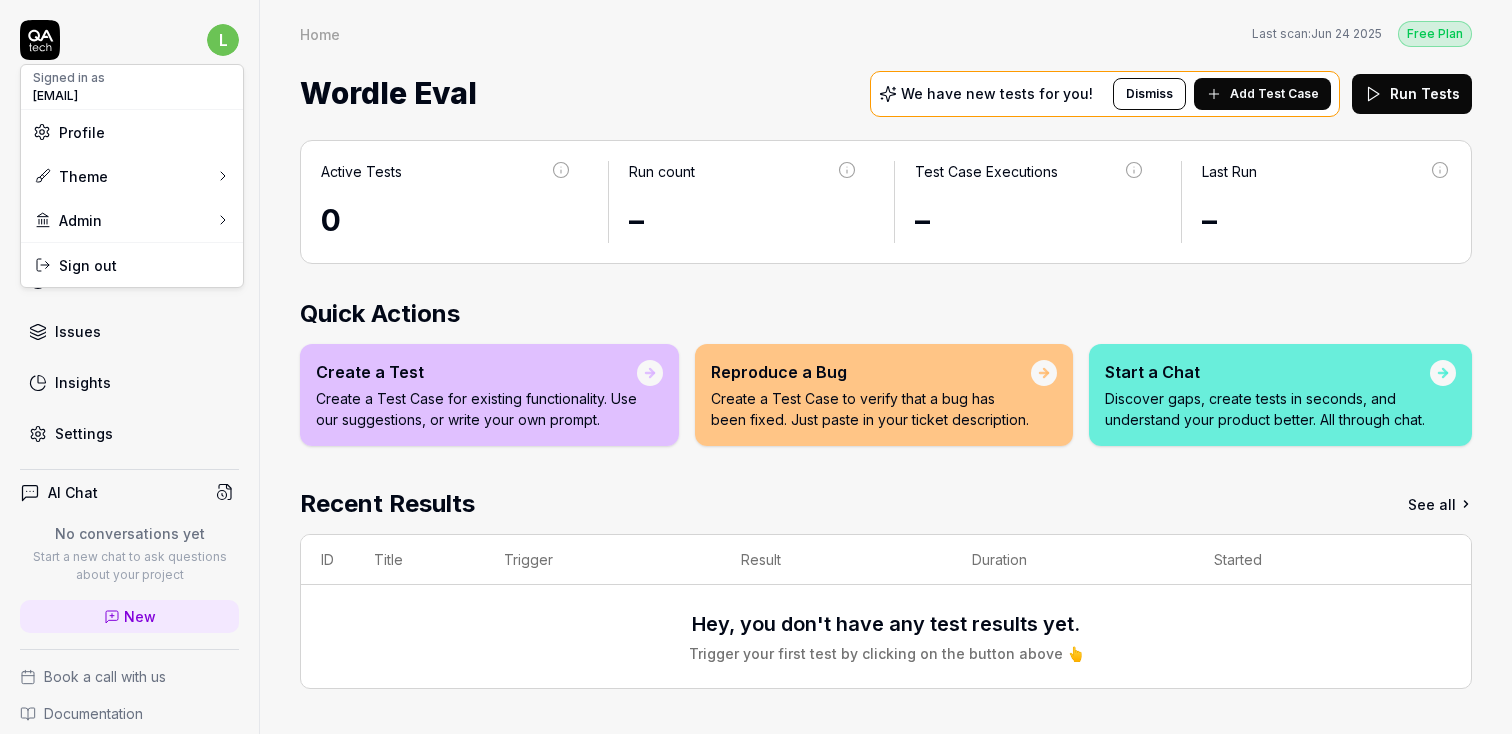 click on "l Dashboard Test Cases Test Plans Results Issues Insights Settings AI Chat No conversations yet Start a new chat to ask questions about your project New Book a call with us Documentation QA Tech Wordle Eval Collapse Sidebar Home Free Plan Home Last scan: [DATE] Free Plan Wordle Eval We have new tests for you! Dismiss Add Test Case Run Tests Active Tests 0 Run count – Test Case Executions – Last Run – Quick Actions Create a Test Create a Test Case for existing functionality. Use our suggestions, or write your own prompt. Reproduce a Bug Create a Test Case to verify that a bug has been fixed. Just paste in your ticket description. Start a Chat Discover gaps, create tests in seconds, and understand your product better. All through chat. Recent Results See all ID Title Trigger Result Duration Started Hey, you don't have any test results yet. Trigger your first test by clicking on the button above 👆
Signed in as [EMAIL] Profile Theme Admin Sign out" at bounding box center [756, 367] 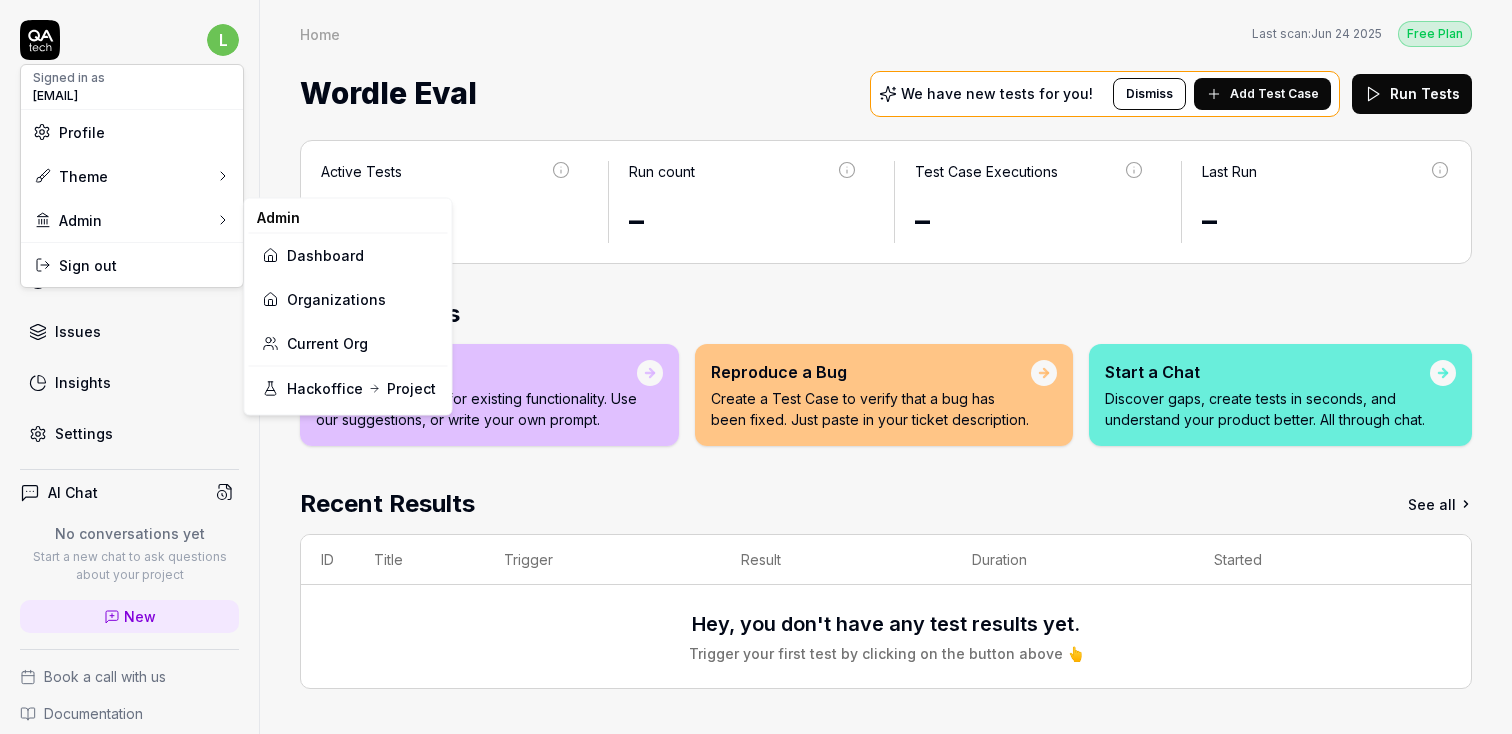 click on "Organizations" at bounding box center [348, 299] 